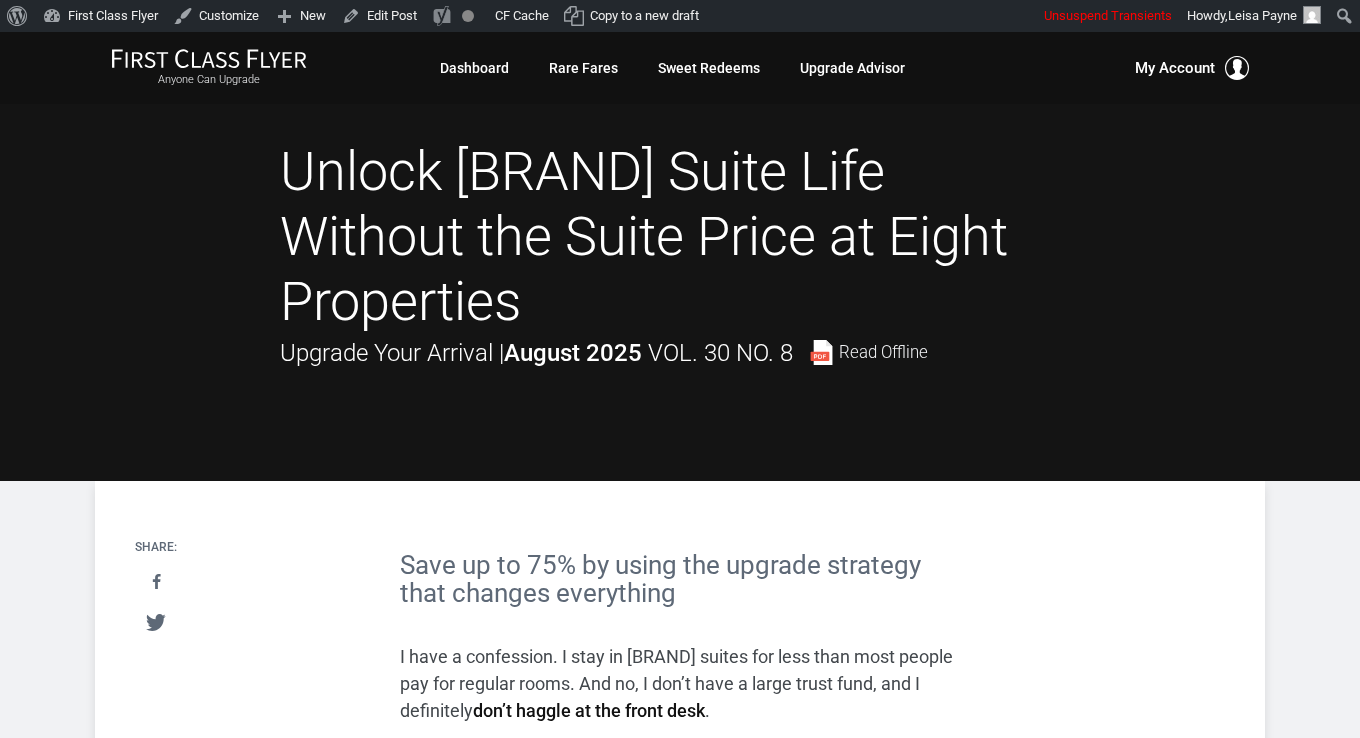 scroll, scrollTop: 0, scrollLeft: 0, axis: both 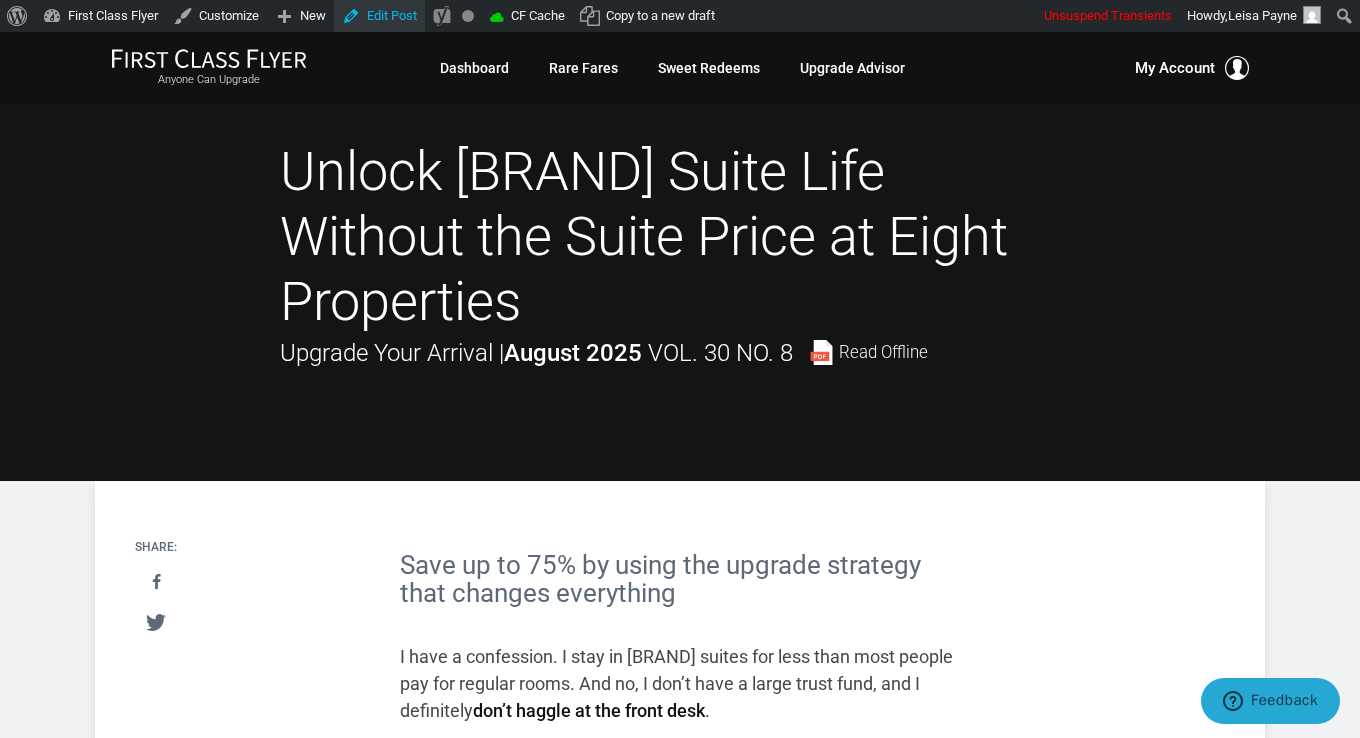 click on "Edit Post" at bounding box center (379, 16) 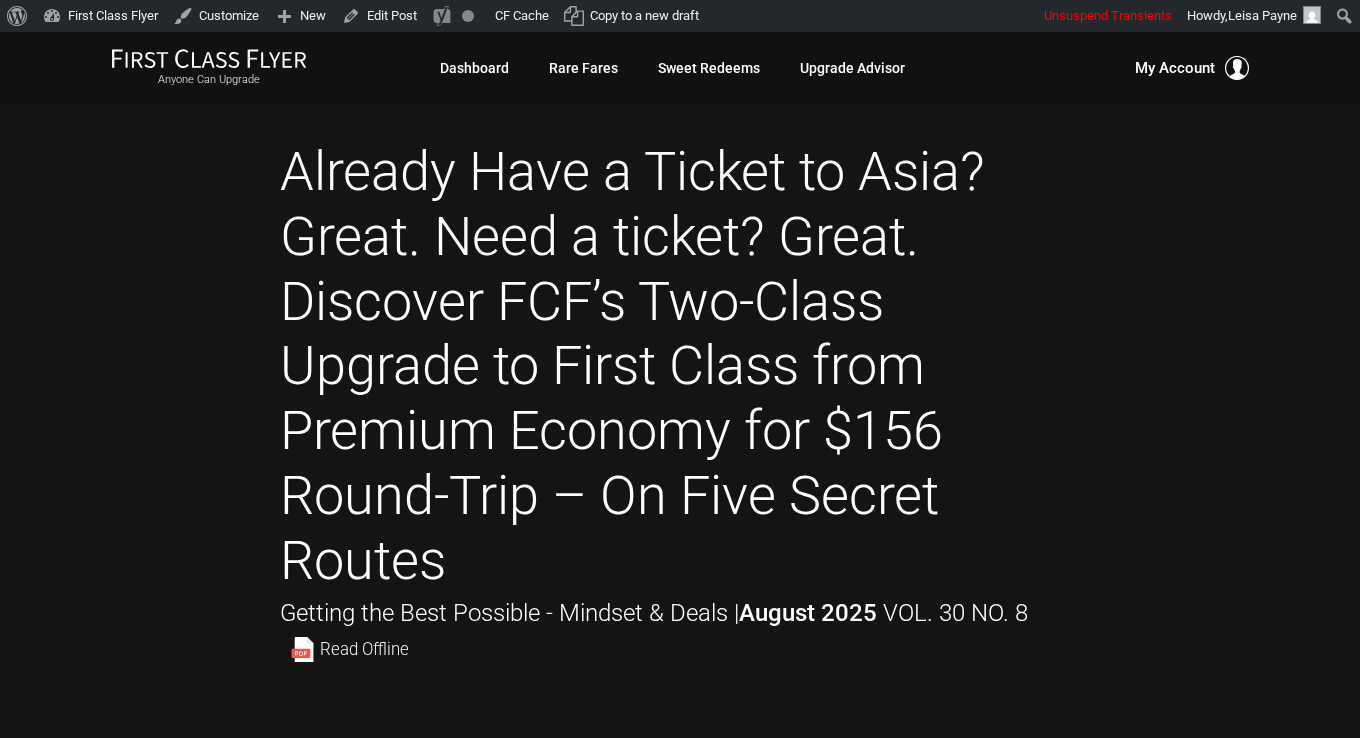 scroll, scrollTop: 0, scrollLeft: 0, axis: both 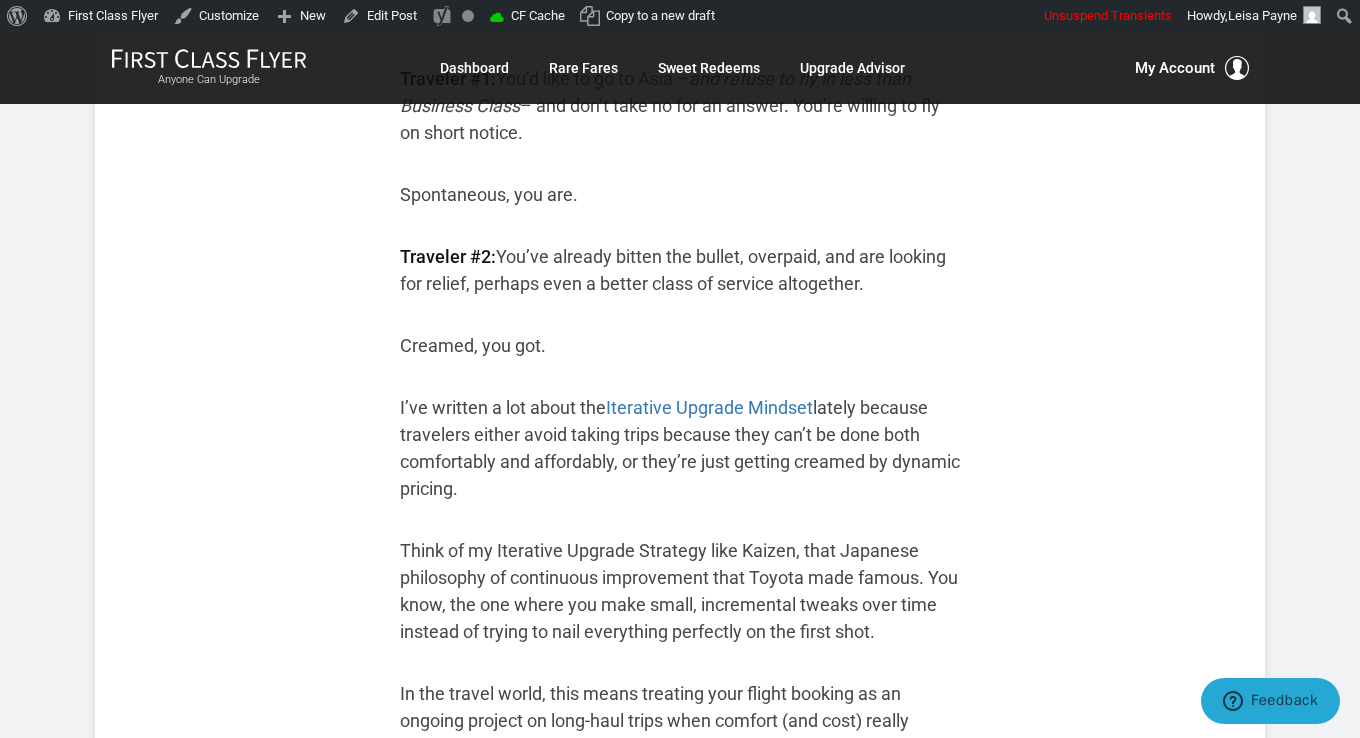 click on "Anyone can score — all you need to know is the secret routes and the best possible premium ticketing strategy.
Getting a deal to Asia nowadays is a big pain in the bu**!
Business Class typically runs $6,000 to $10,000+ round-trip. First Class, $20,000 to $30,000. Business Class mileage redemption for less than 200,000 miles each way is rare.
But don’t despair. Deals can be had with the right strategy.
The Same Deal Works for Two Different Travelers
Traveler #1:  You’d like to go to Asia –  and refuse to fly in less than Business Class  – and don’t take no for an answer. You’re willing to fly on short notice.
Spontaneous, you are.
Traveler #2:  You’ve already bitten the bullet, overpaid, and are looking for relief, perhaps even a better class of service altogether.
Creamed, you got.
I’ve written a lot about the  Iterative Upgrade Mindset
The Airlines Created the Game – We’re Just Playing It
So what do they do? They get sneaky about it.
OR" at bounding box center (680, 5221) 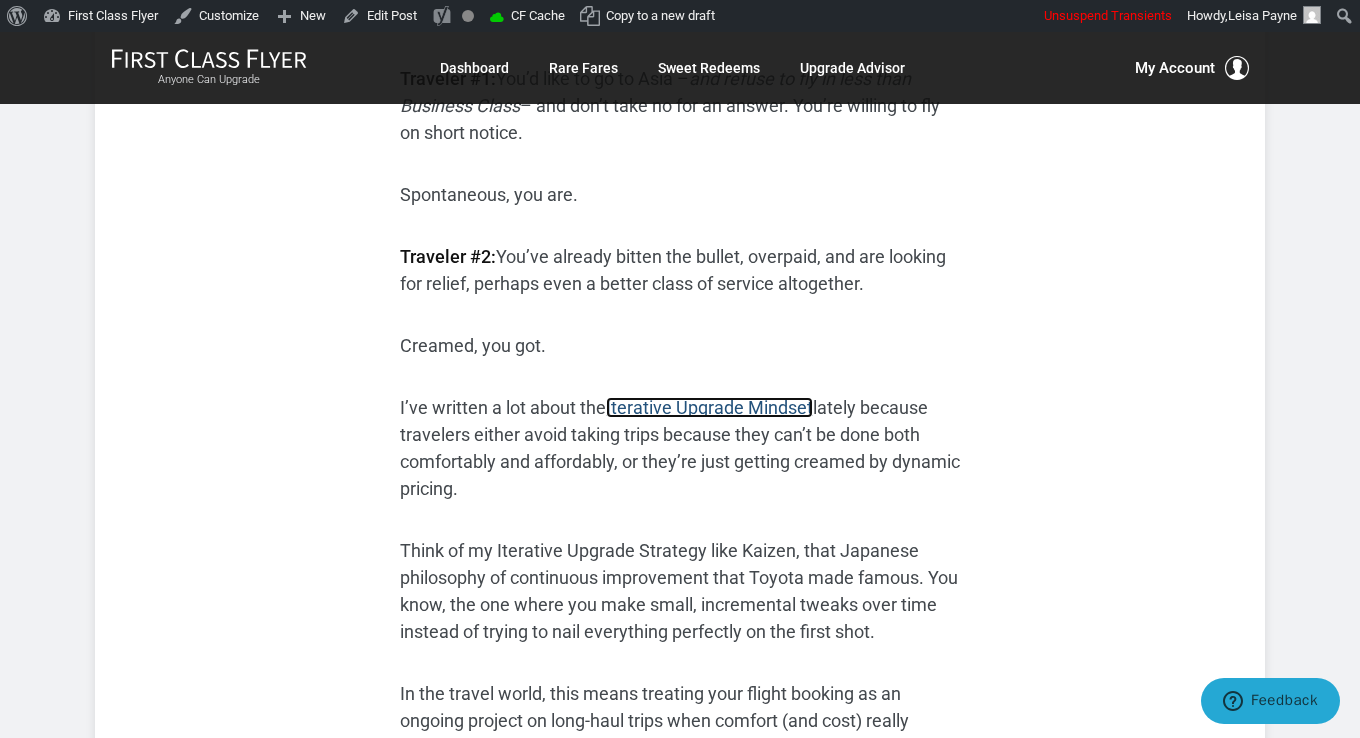 click on "Iterative Upgrade Mindset" at bounding box center (709, 407) 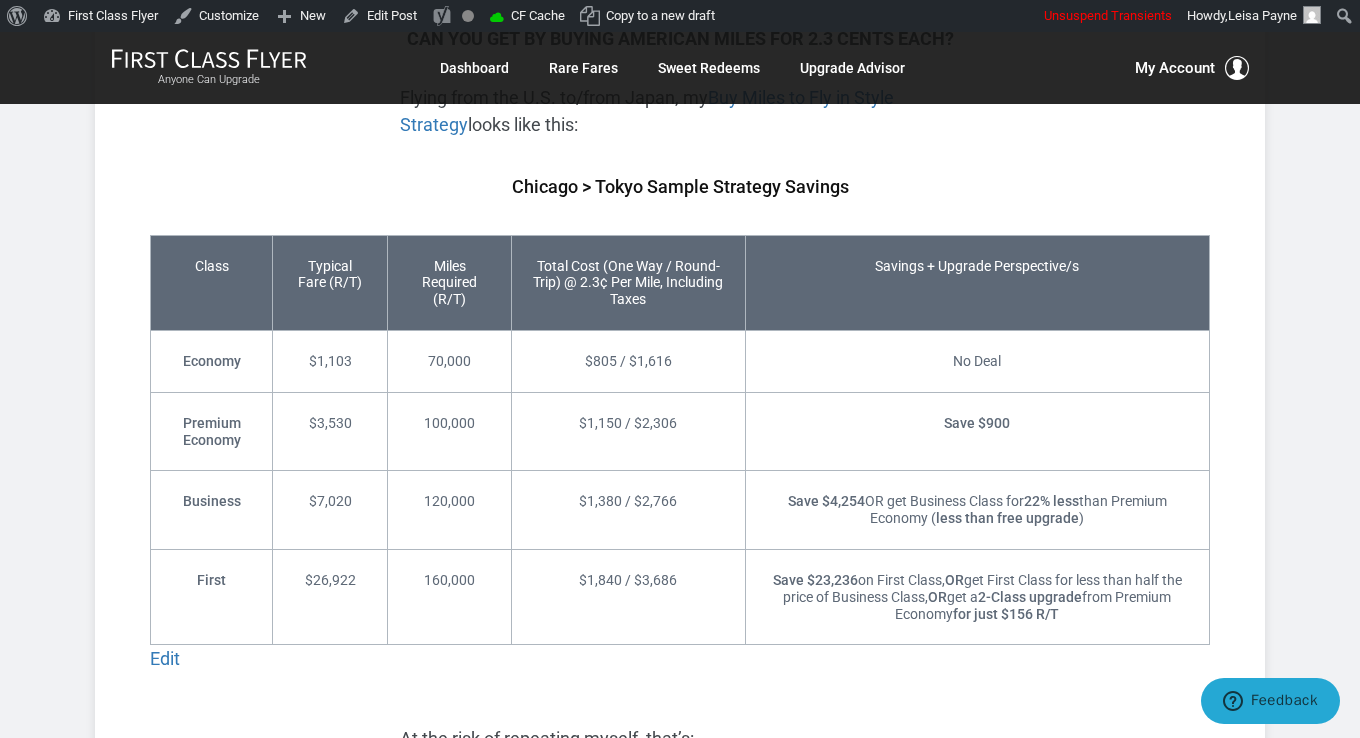 scroll, scrollTop: 4900, scrollLeft: 0, axis: vertical 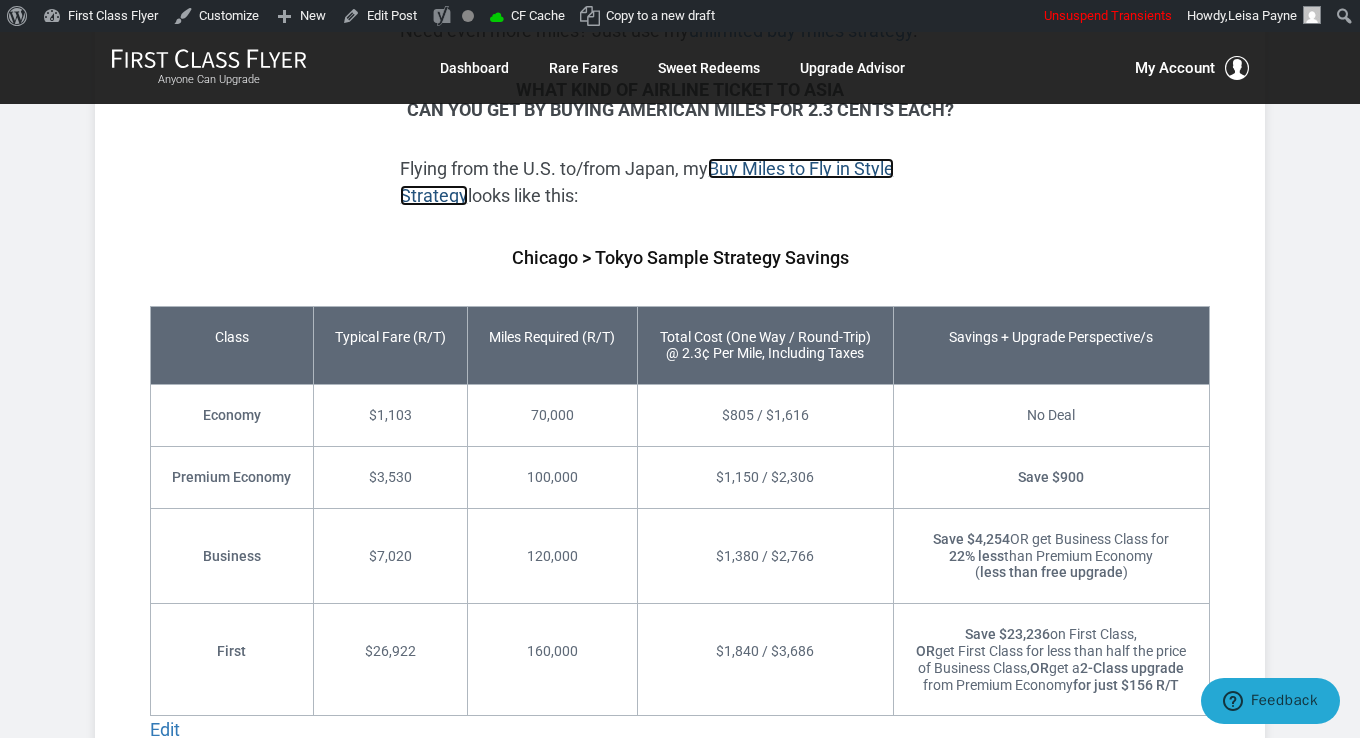 click on "Buy Miles to Fly in Style Strategy" at bounding box center [647, 182] 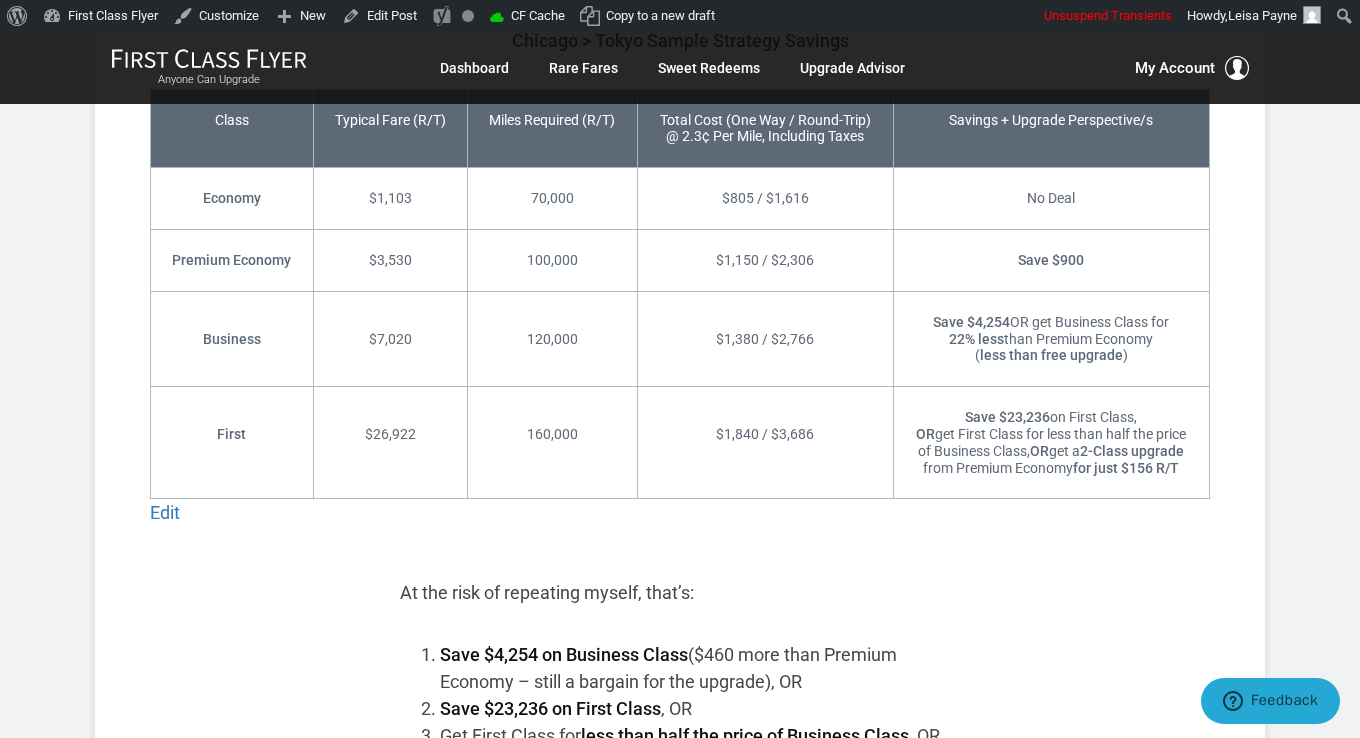 scroll, scrollTop: 4903, scrollLeft: 0, axis: vertical 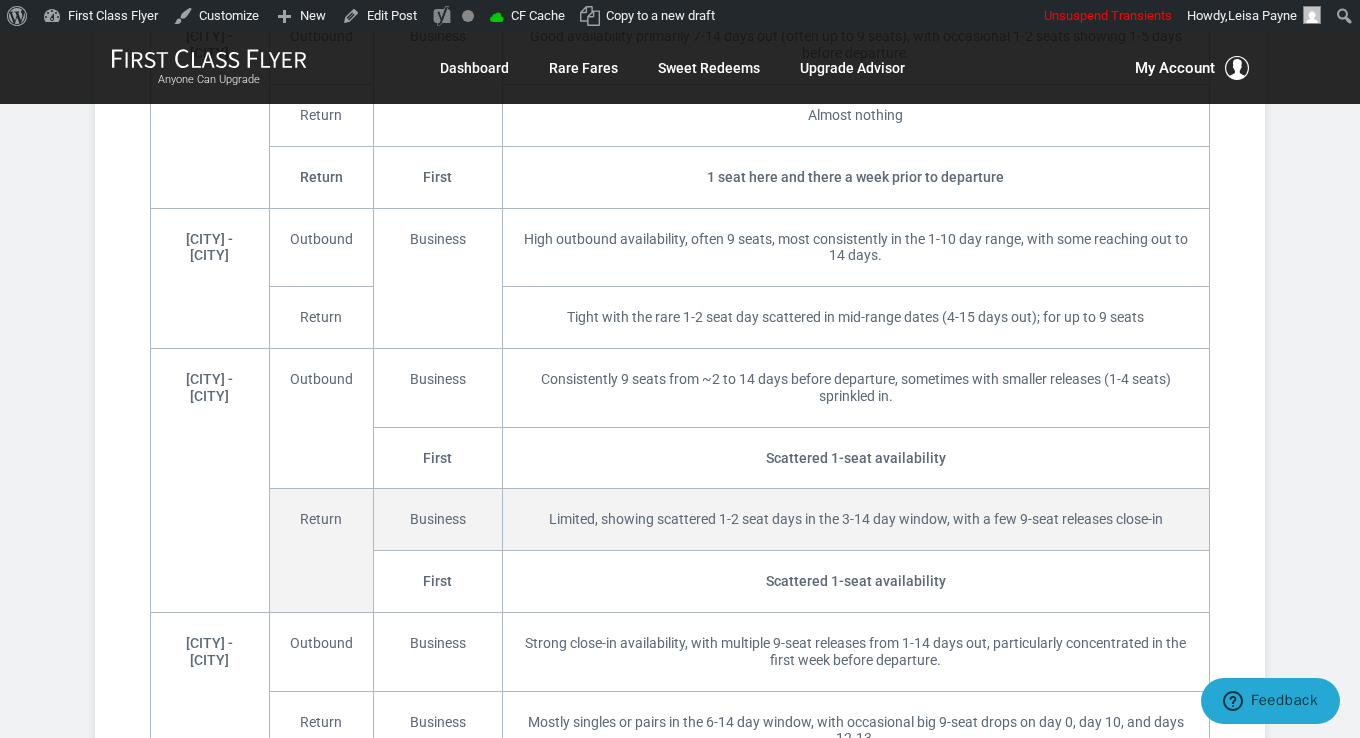 click on "Limited, showing scattered 1-2 seat days in the 3-14 day window, with a few 9-seat releases close-in" at bounding box center (855, 520) 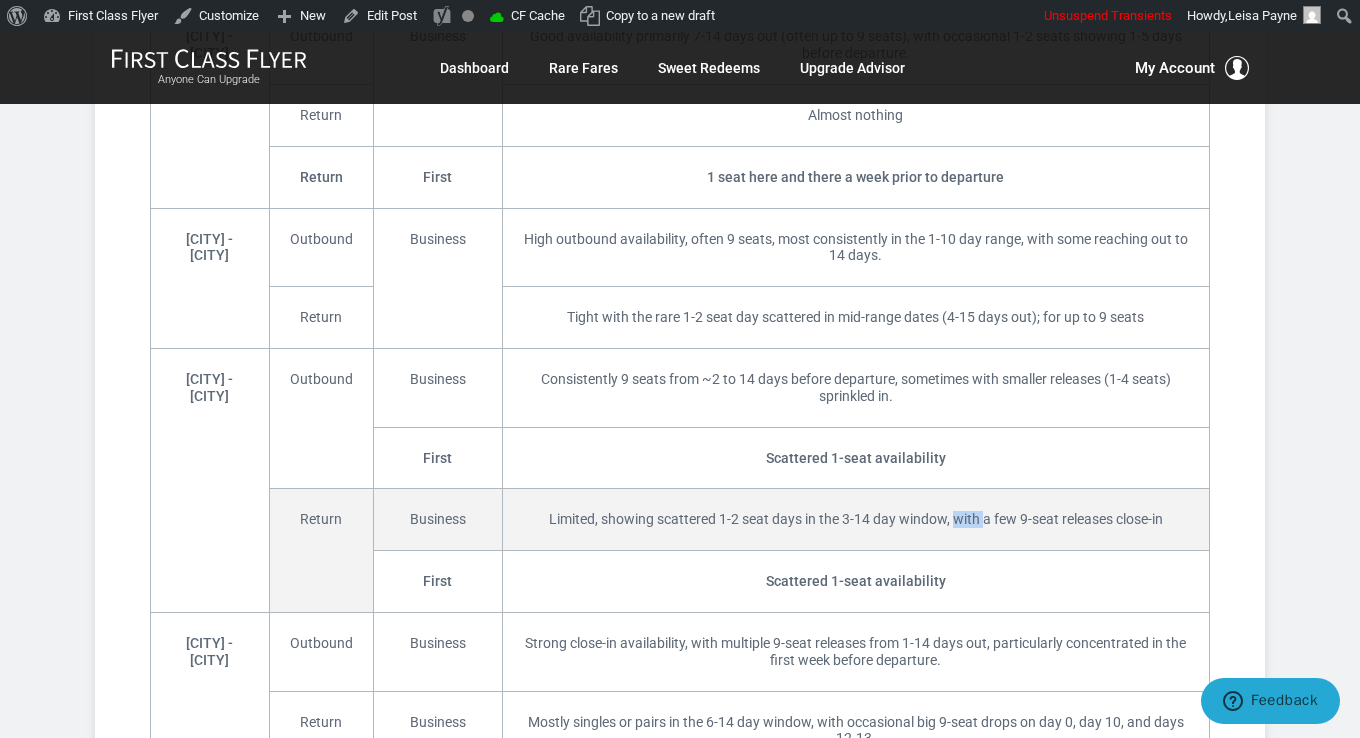 click on "Limited, showing scattered 1-2 seat days in the 3-14 day window, with a few 9-seat releases close-in" at bounding box center [855, 520] 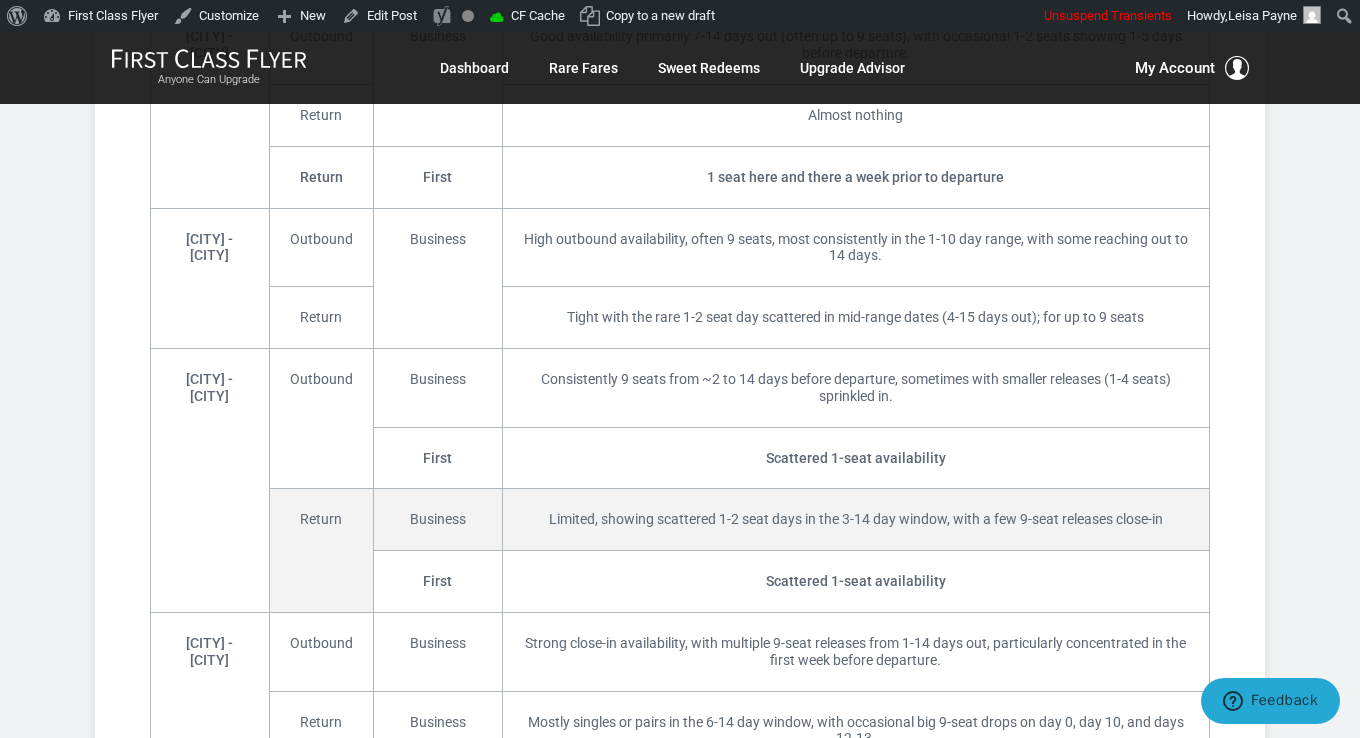 click on "Limited, showing scattered 1-2 seat days in the 3-14 day window, with a few 9-seat releases close-in" at bounding box center (855, 520) 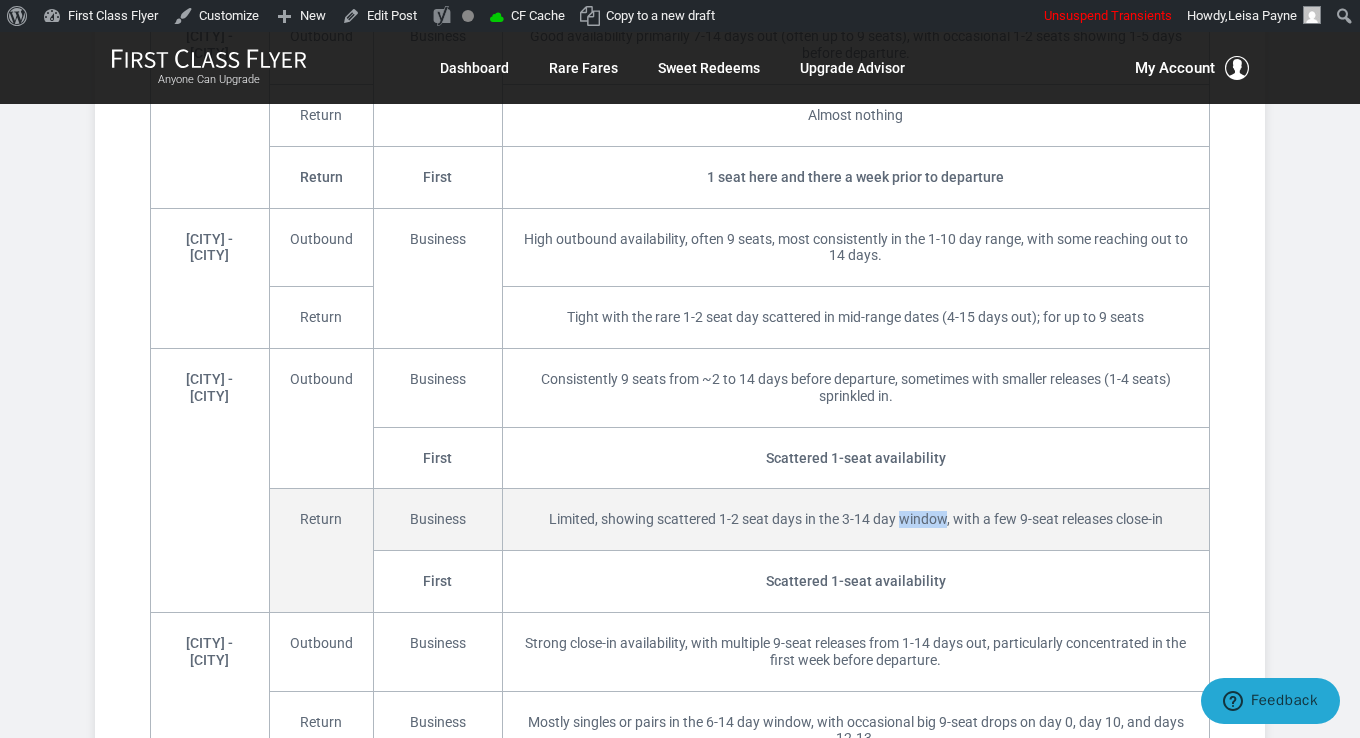 click on "Limited, showing scattered 1-2 seat days in the 3-14 day window, with a few 9-seat releases close-in" at bounding box center [855, 520] 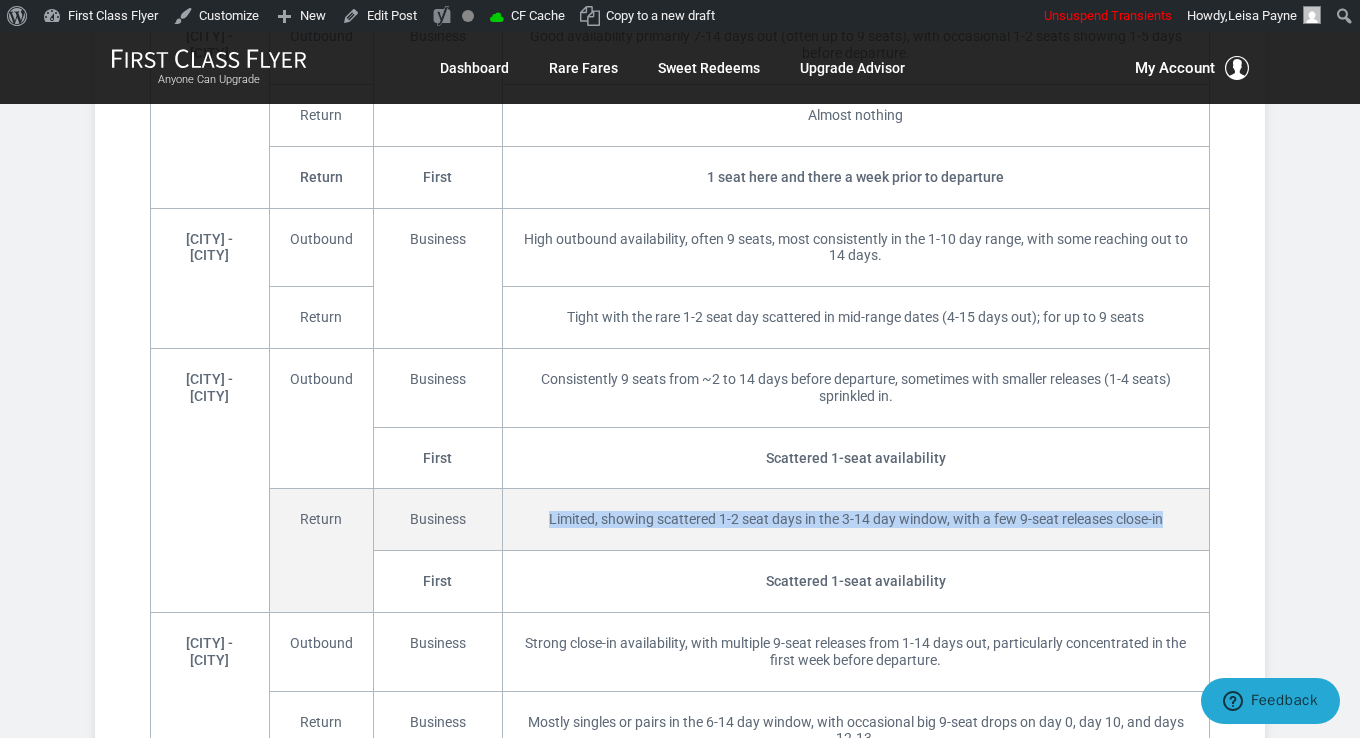 click on "Limited, showing scattered 1-2 seat days in the 3-14 day window, with a few 9-seat releases close-in" at bounding box center (855, 520) 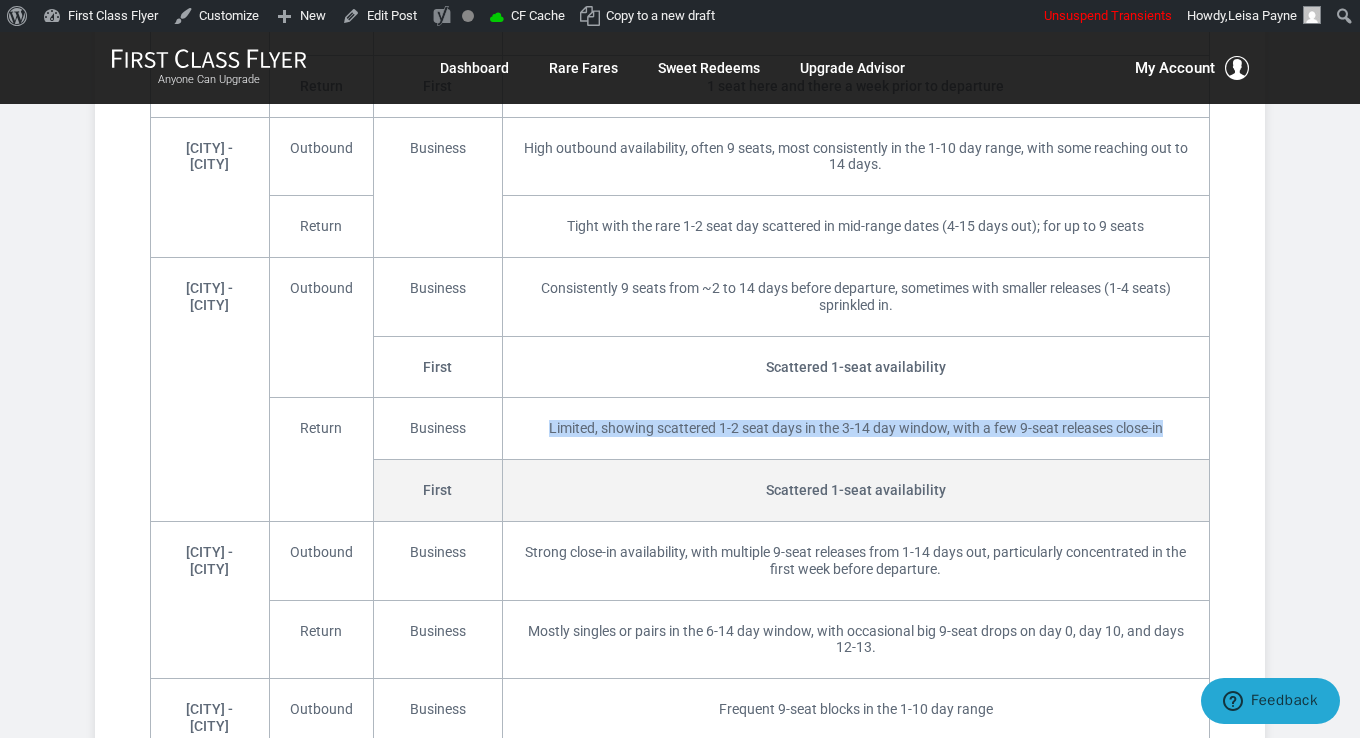 scroll, scrollTop: 6801, scrollLeft: 0, axis: vertical 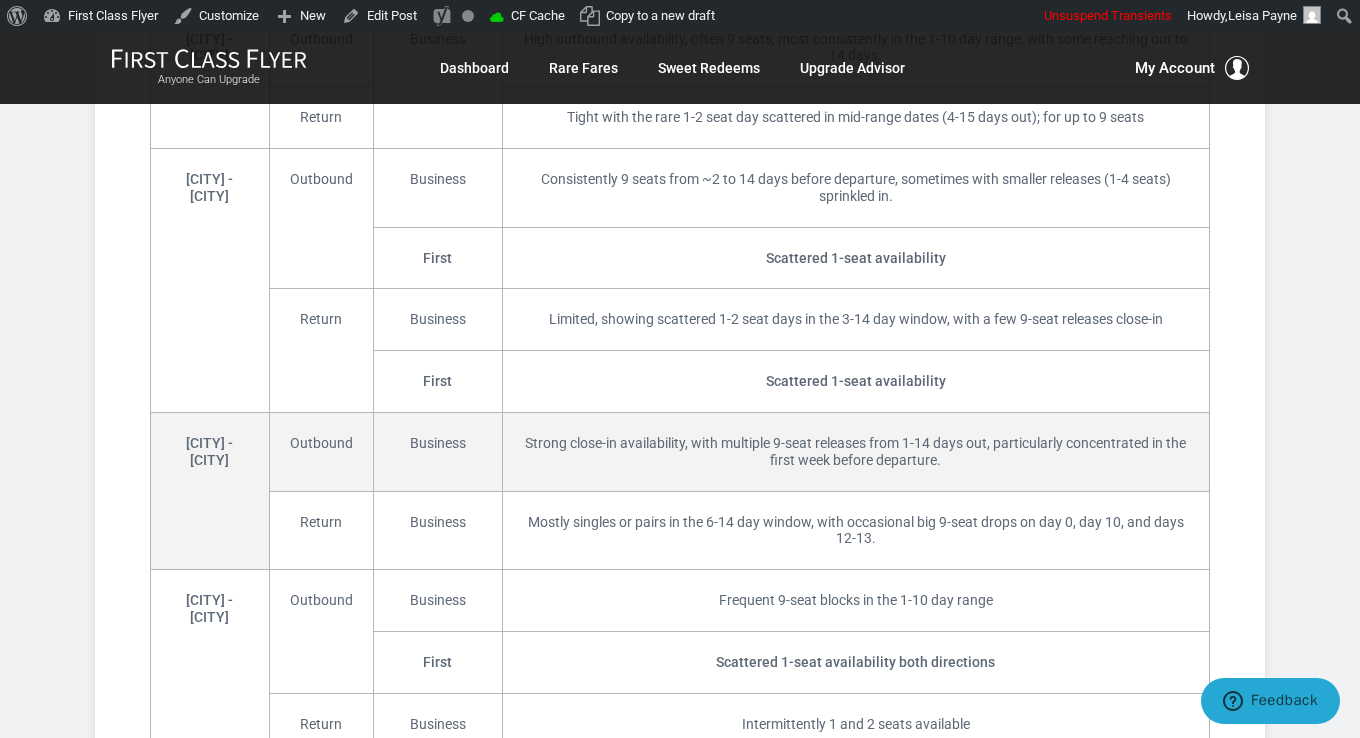 click on "Strong close-in availability, with multiple 9-seat releases from 1-14 days out, particularly concentrated in the first week before departure." at bounding box center (855, 451) 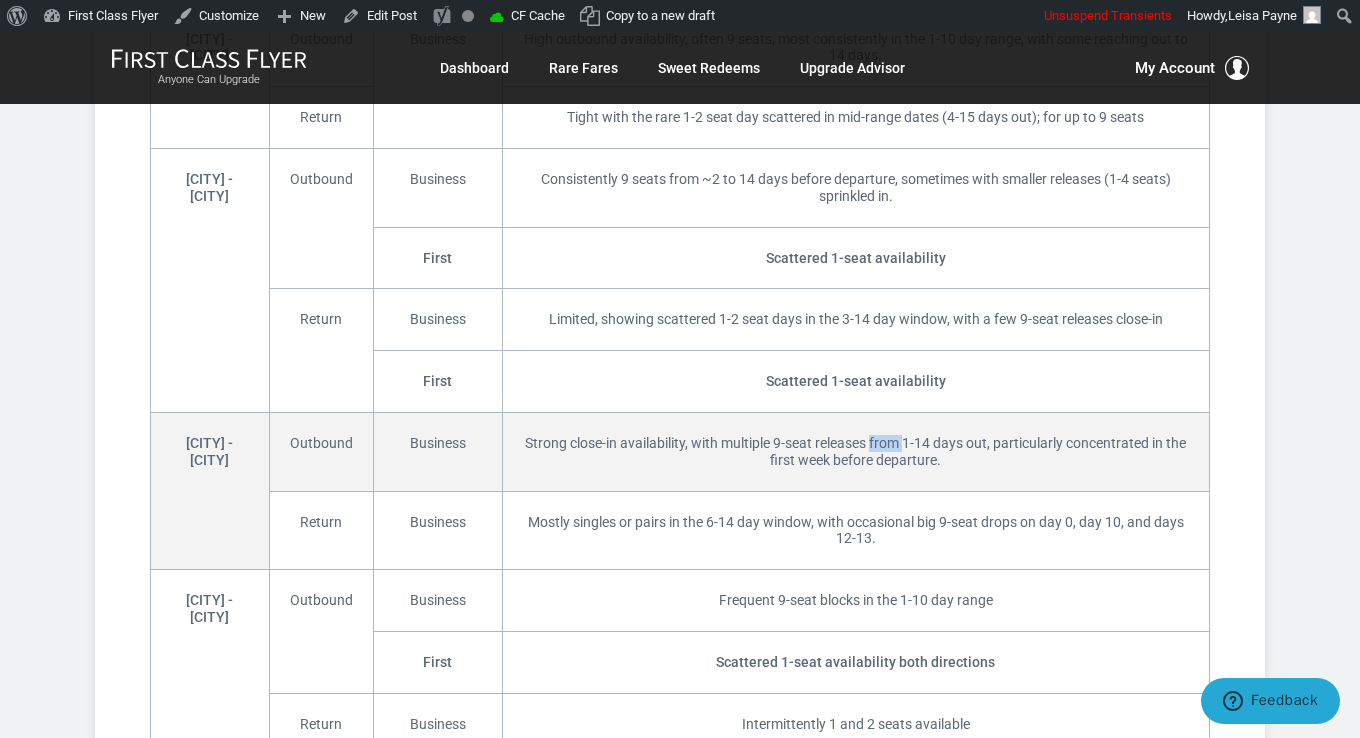 click on "Strong close-in availability, with multiple 9-seat releases from 1-14 days out, particularly concentrated in the first week before departure." at bounding box center (855, 451) 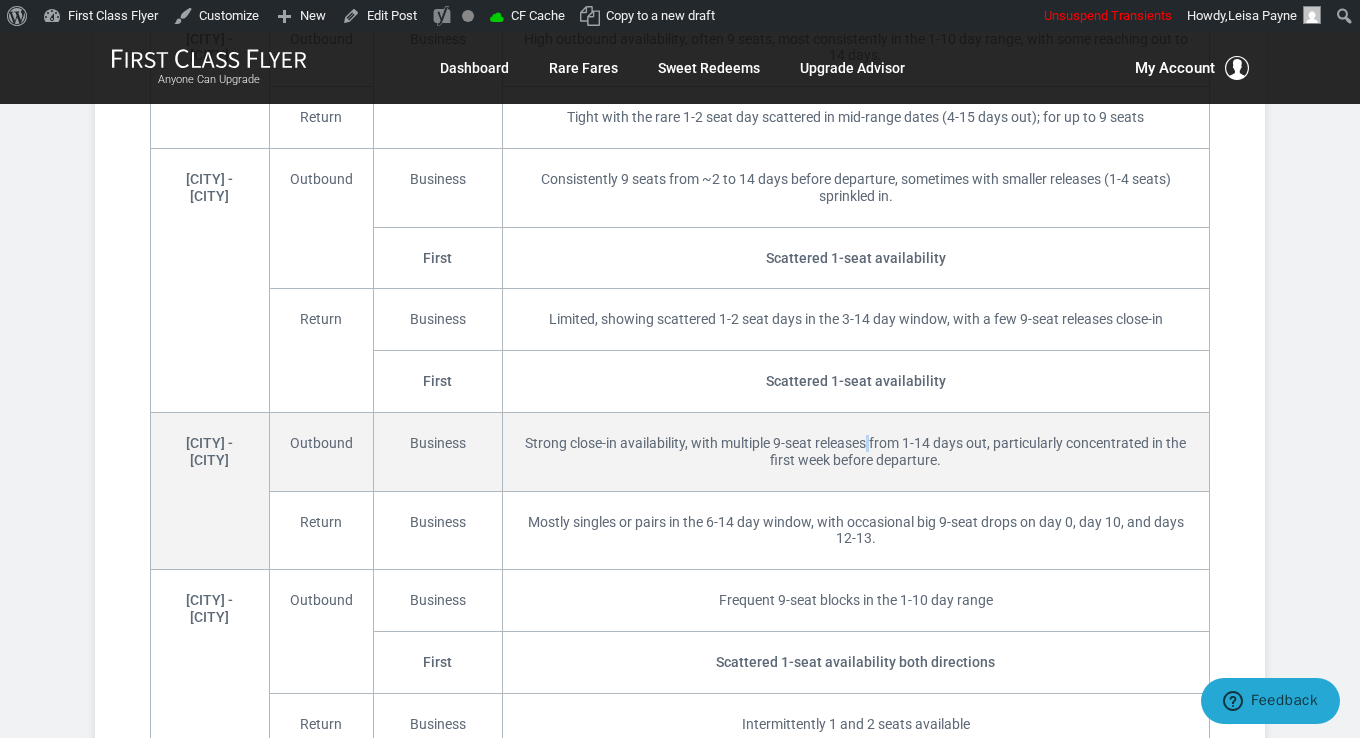 click on "Strong close-in availability, with multiple 9-seat releases from 1-14 days out, particularly concentrated in the first week before departure." at bounding box center [855, 451] 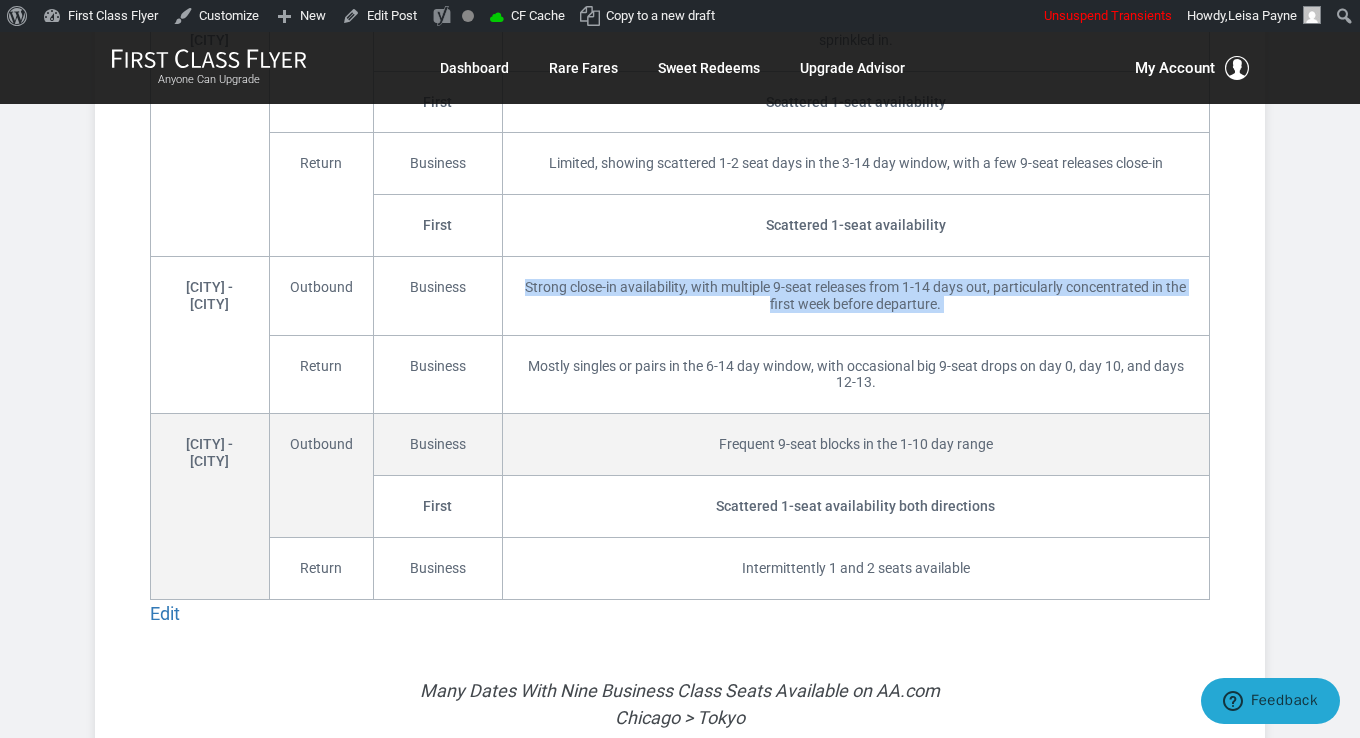 scroll, scrollTop: 7001, scrollLeft: 0, axis: vertical 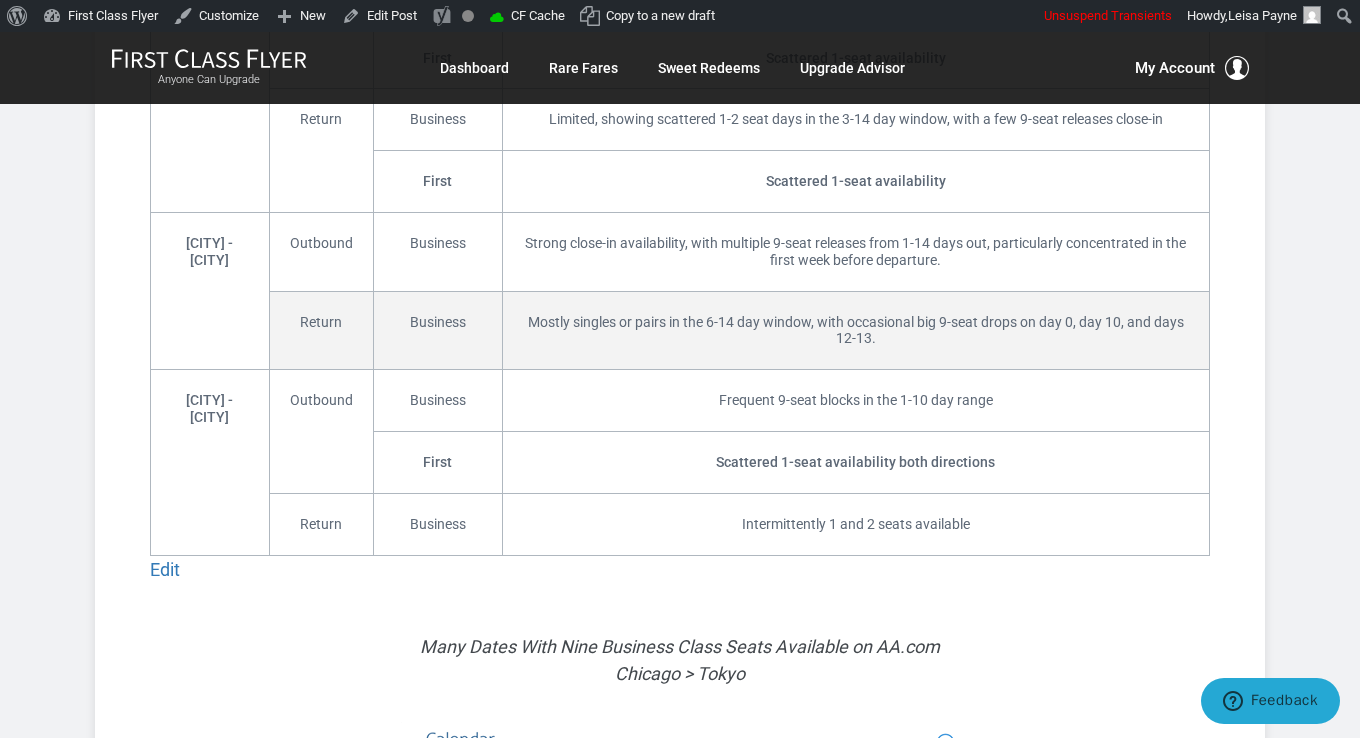click on "Mostly singles or pairs in the 6-14 day window, with occasional big 9-seat drops on day 0, day 10, and days 12-13." at bounding box center [855, 330] 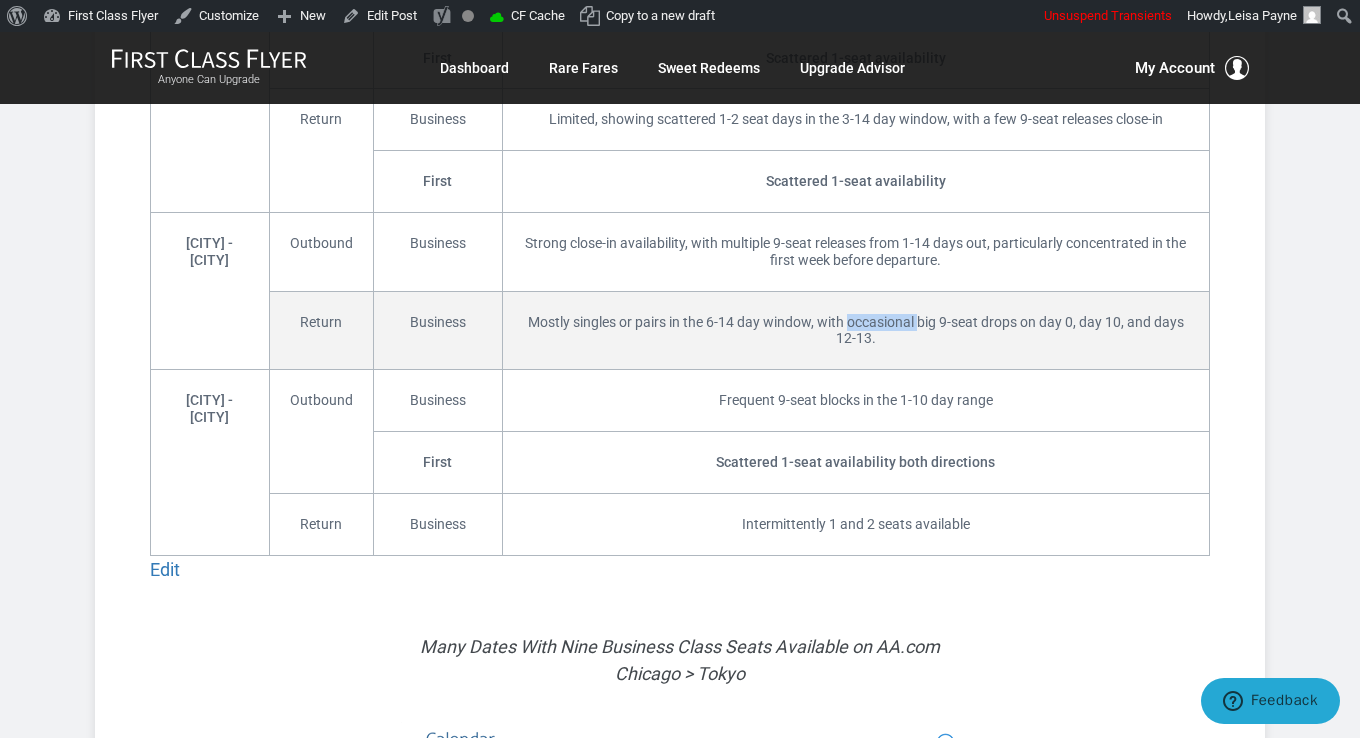 click on "Mostly singles or pairs in the 6-14 day window, with occasional big 9-seat drops on day 0, day 10, and days 12-13." at bounding box center (855, 330) 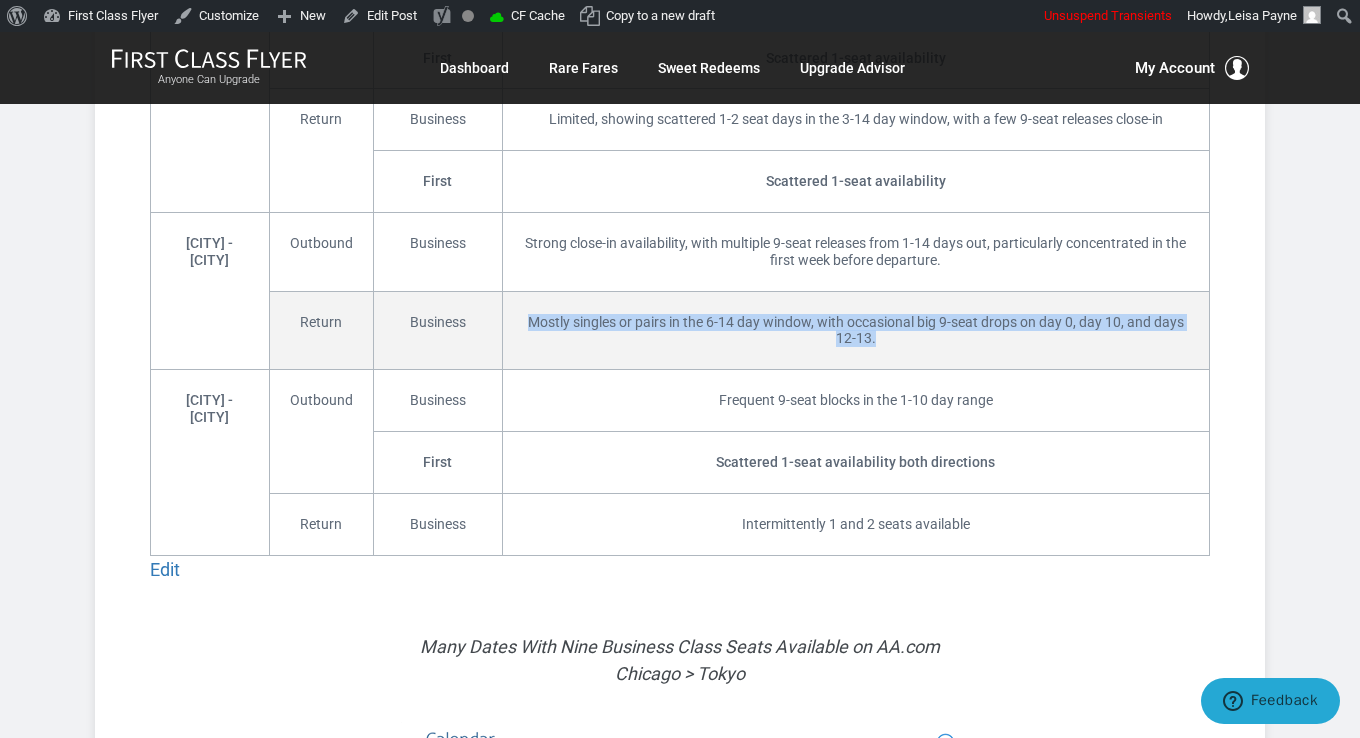 click on "Mostly singles or pairs in the 6-14 day window, with occasional big 9-seat drops on day 0, day 10, and days 12-13." at bounding box center [855, 330] 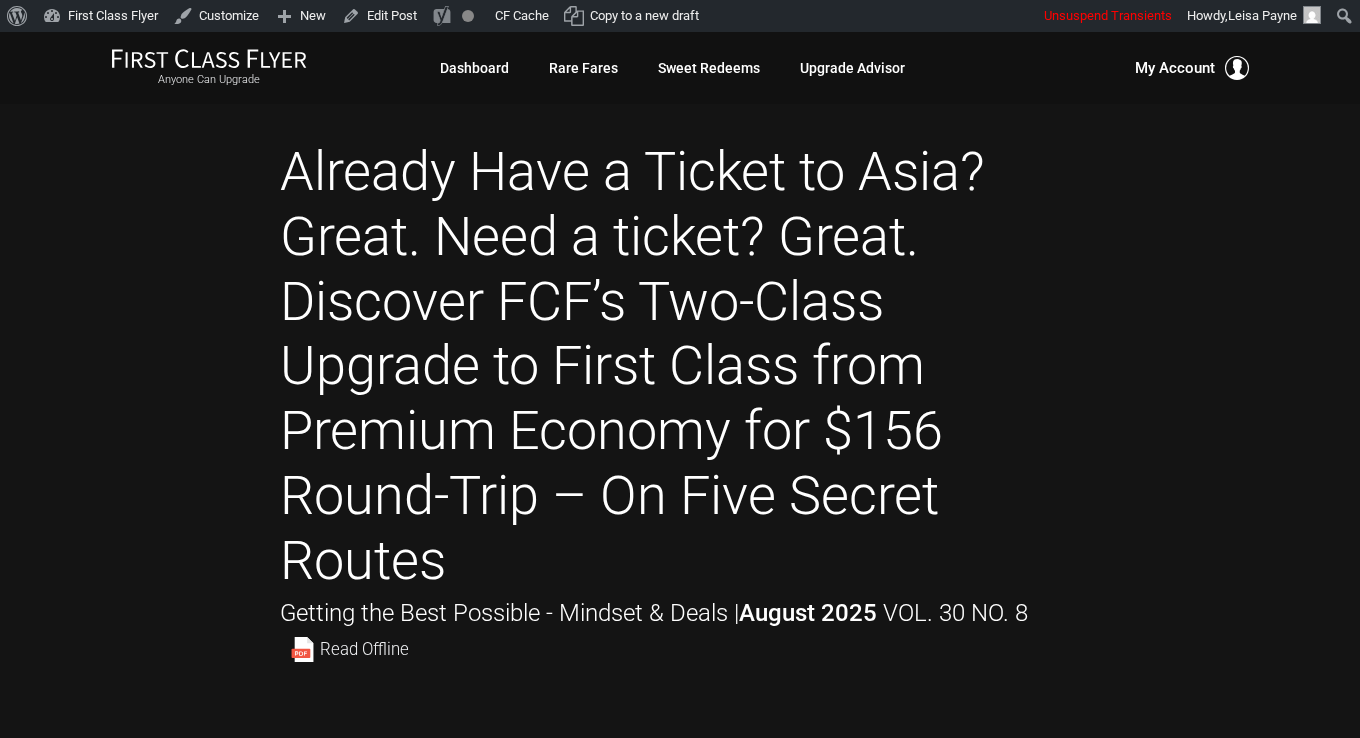 scroll, scrollTop: 7017, scrollLeft: 0, axis: vertical 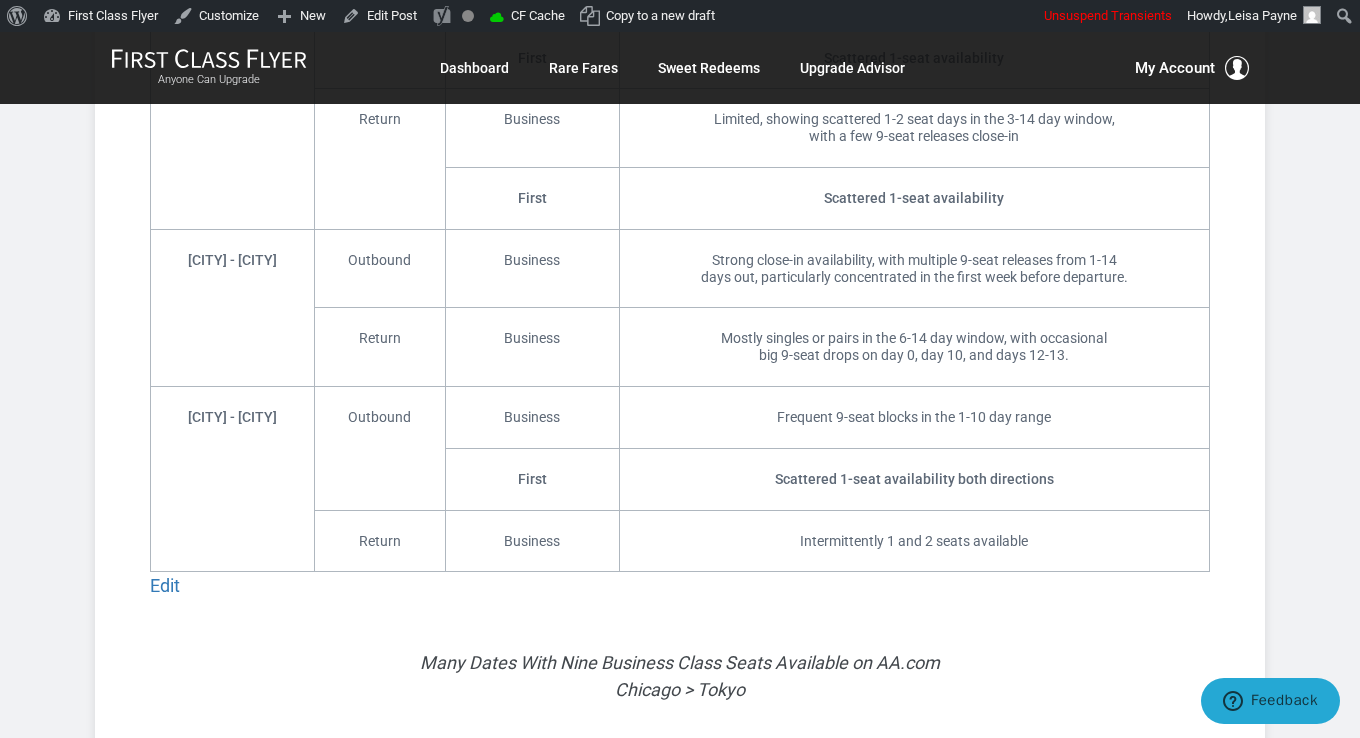click on "Edit
Route Direction Class of Service Summary
[CITY] - [CITY] Outbound Business Good availability primarily 7-14 days out (often up to 9 seats),
with occasional 1-2 seats showing 1-5 days before departure.
Return Almost nothing
Return First 1 seat here and there a week prior to departure
[CITY] - [CITY] Outbound Business High outbound availability, often 9 seats, most consistently
in the 1-10 day range, with some reaching out to 14 days.
Return Tight with the rare 1-2 seat day scattered in mid-range dates
(4-15 days out); for up to 9 seats
[CITY] - [CITY] Outbound Business Consistently 9 seats from ~2 to 14 days before departure,
sometimes with smaller releases (1-4 seats) sprinkled in.
First Scattered 1-seat availability
Return Business Limited, showing scattered 1-2 seat days in the 3-14 day window,
with a few 9-seat releases close-in
First Scattered 1-seat availability
[CITY] - [CITY] Outbound Business" at bounding box center (680, 72) 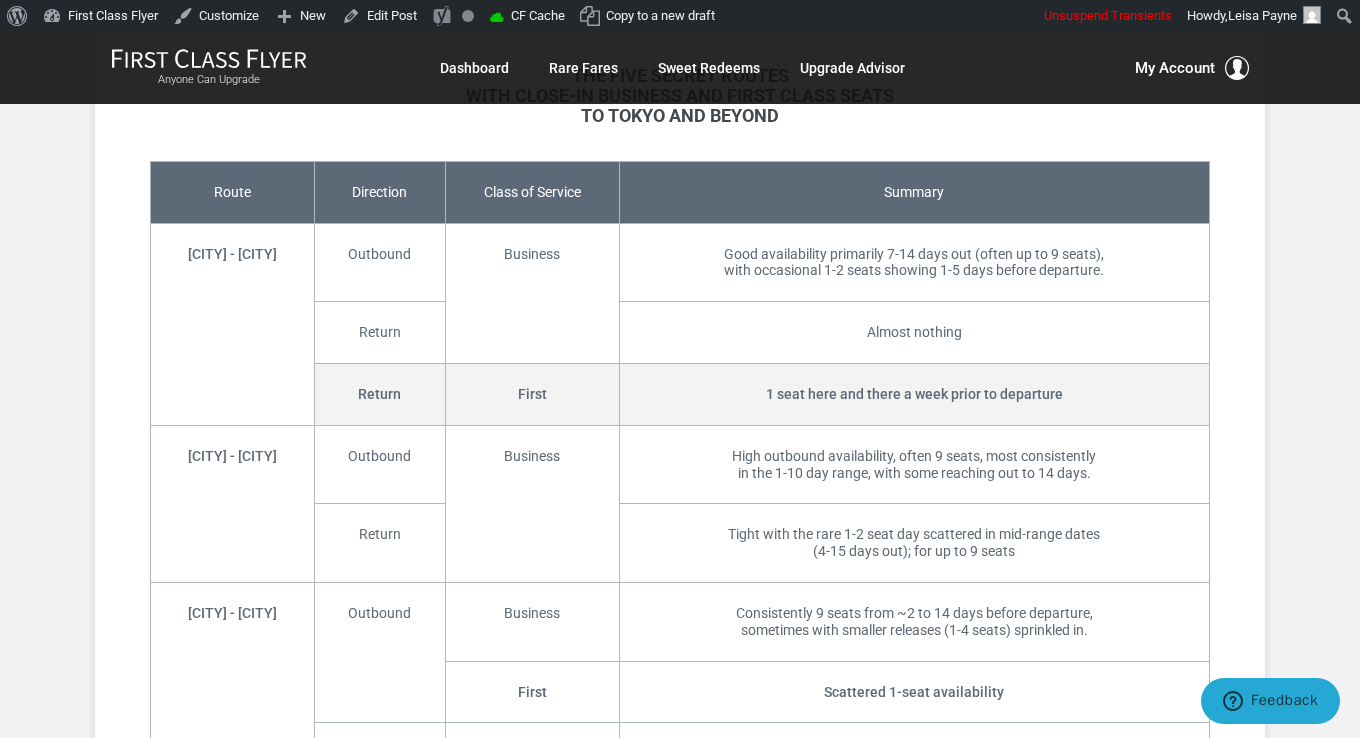 scroll, scrollTop: 6401, scrollLeft: 0, axis: vertical 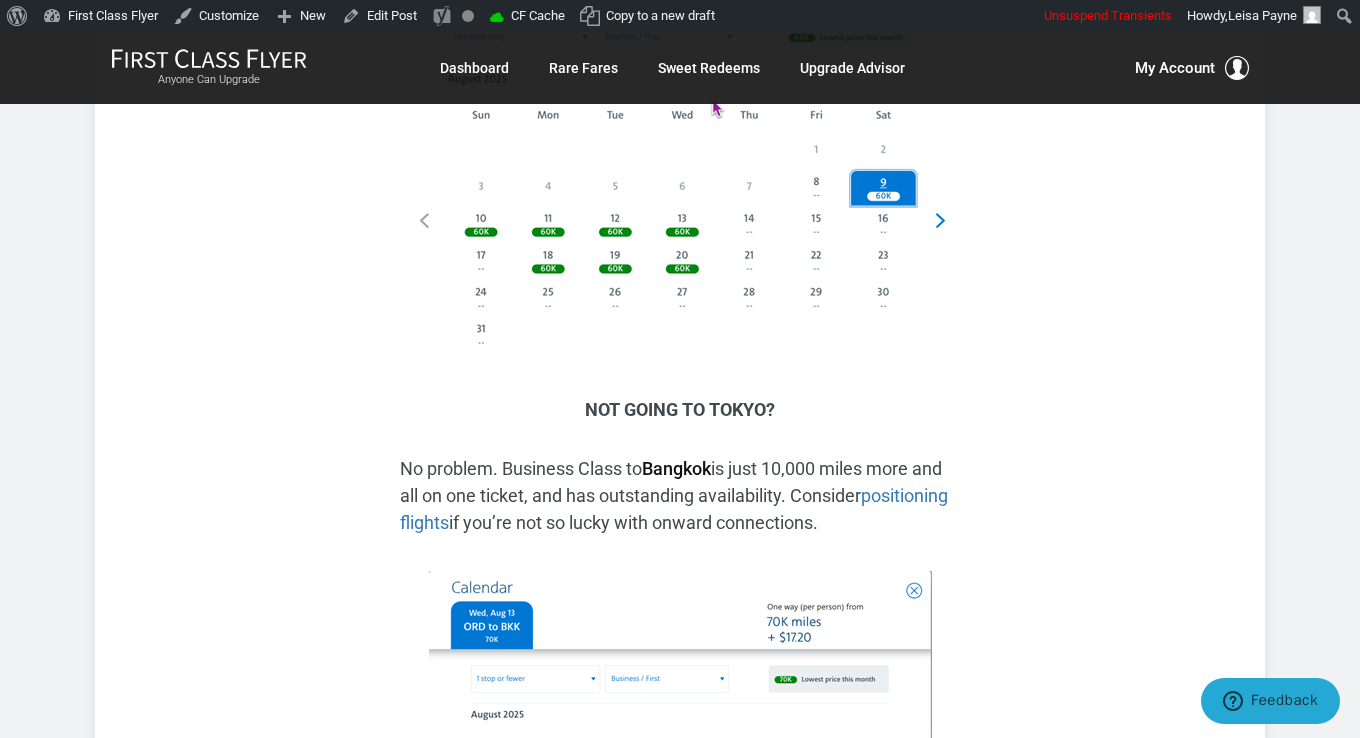 click on "Share: Share Tweet
Anyone can score — all you need to know is the secret routes and the best possible premium ticketing strategy.
Getting a deal to Asia nowadays is a big pain in the bu**!
Business Class typically runs $6,000 to $10,000+ round-trip. First Class, $20,000 to $30,000. Business Class mileage redemption for less than 200,000 miles each way is rare.
But don’t despair. Deals can be had with the right strategy.
The Same Deal Works for Two Different Travelers
Traveler #1:  You’d like to go to Asia –  and refuse to fly in less than Business Class  – and don’t take no for an answer. You’re willing to fly on short notice.
Spontaneous, you are.
Traveler #2:  You’ve already bitten the bullet, overpaid, and are looking for relief, perhaps even a better class of service altogether.
Creamed, you got.
I’ve written a lot about the  Iterative Upgrade Mindset
Use This Strategy If:
OR" at bounding box center (680, -803) 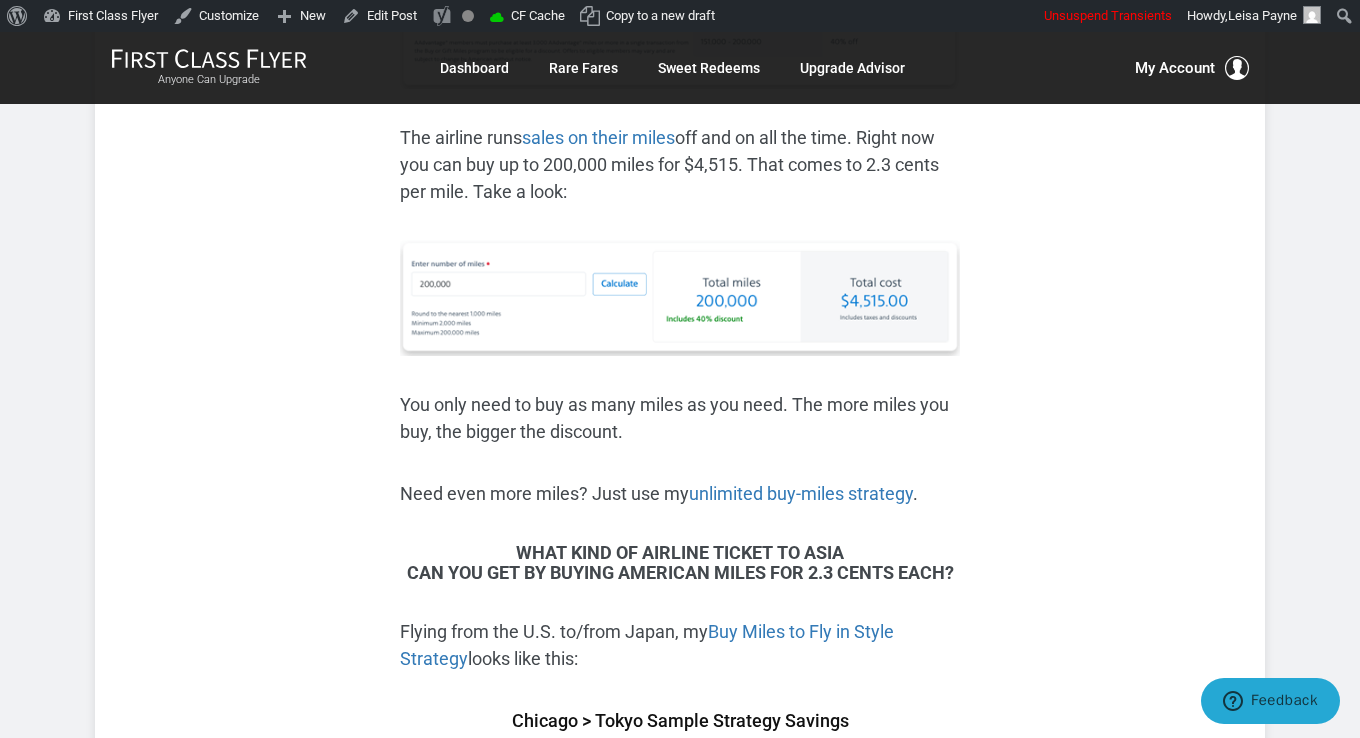 scroll, scrollTop: 4222, scrollLeft: 0, axis: vertical 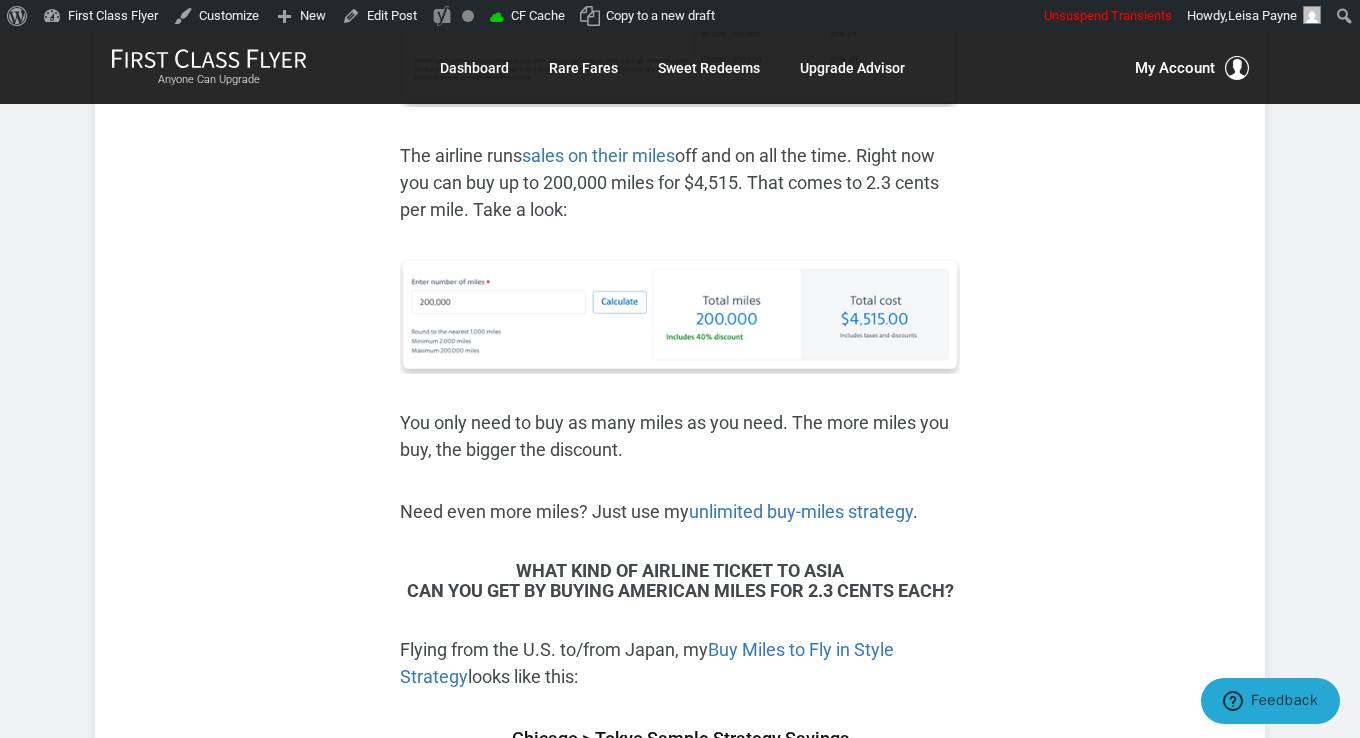 click on "Need even more miles? Just use my unlimited buy-miles strategy ." at bounding box center [680, 511] 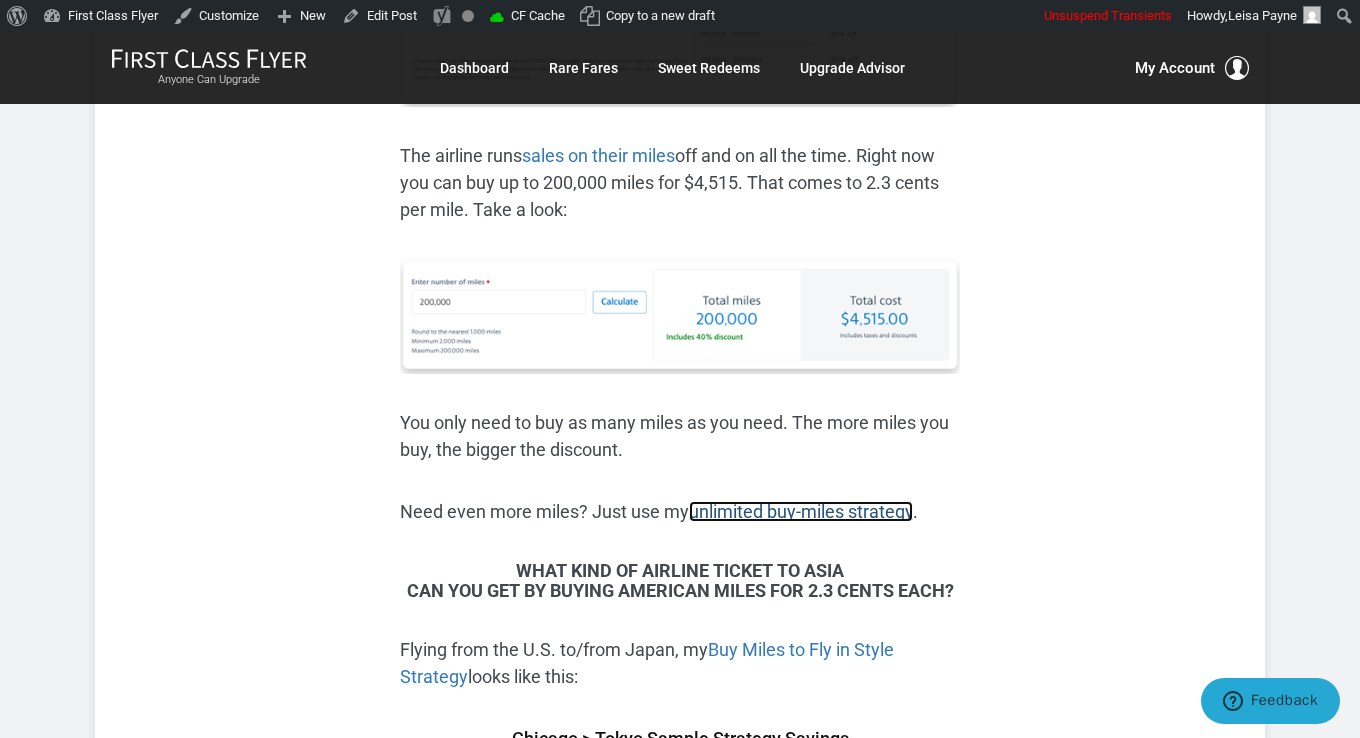 click on "unlimited buy-miles strategy" at bounding box center [801, 511] 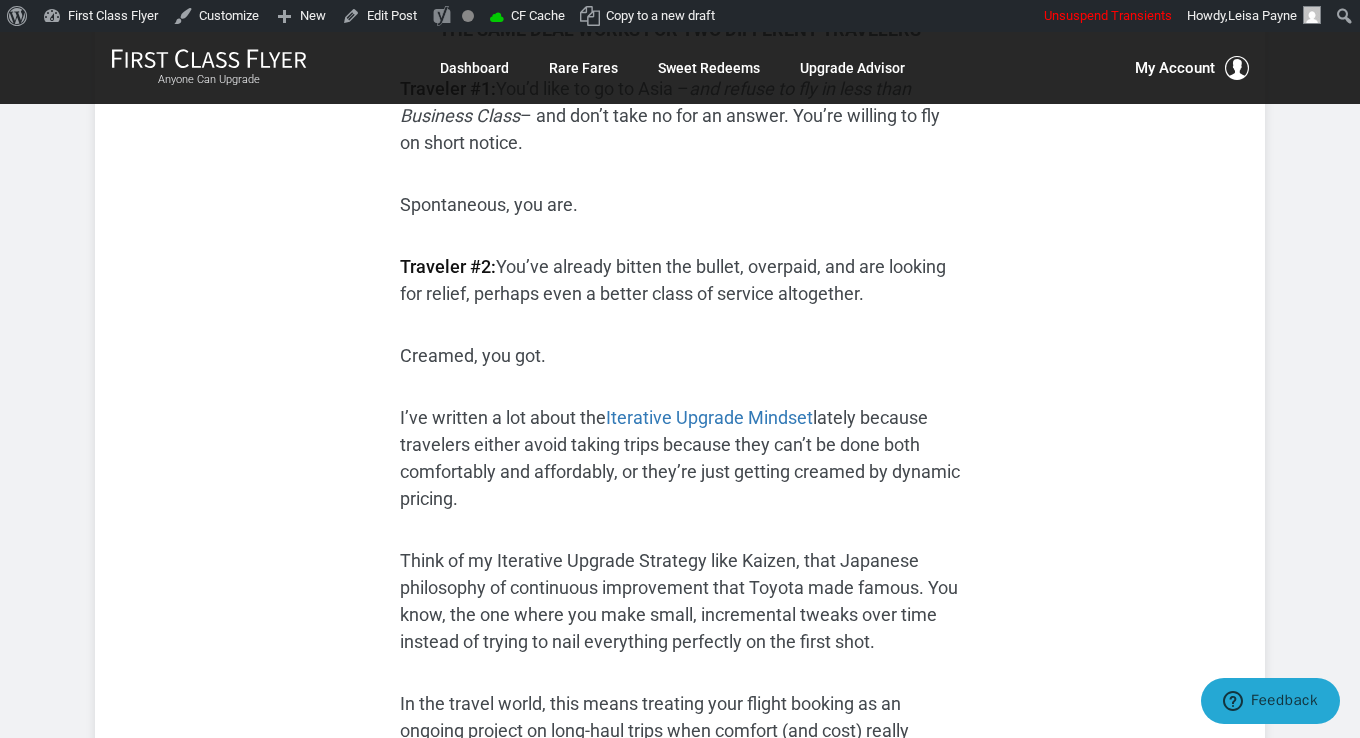 scroll, scrollTop: 1222, scrollLeft: 0, axis: vertical 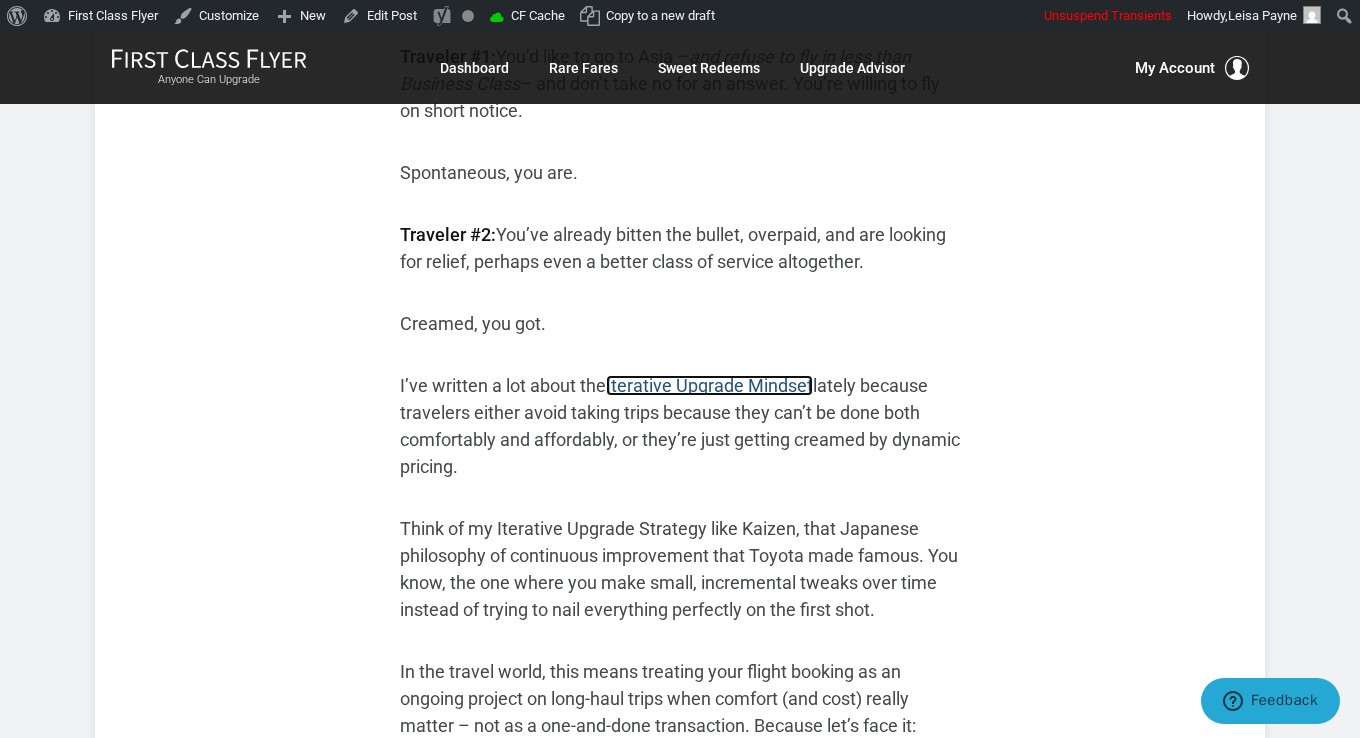 click on "Iterative Upgrade Mindset" at bounding box center (709, 385) 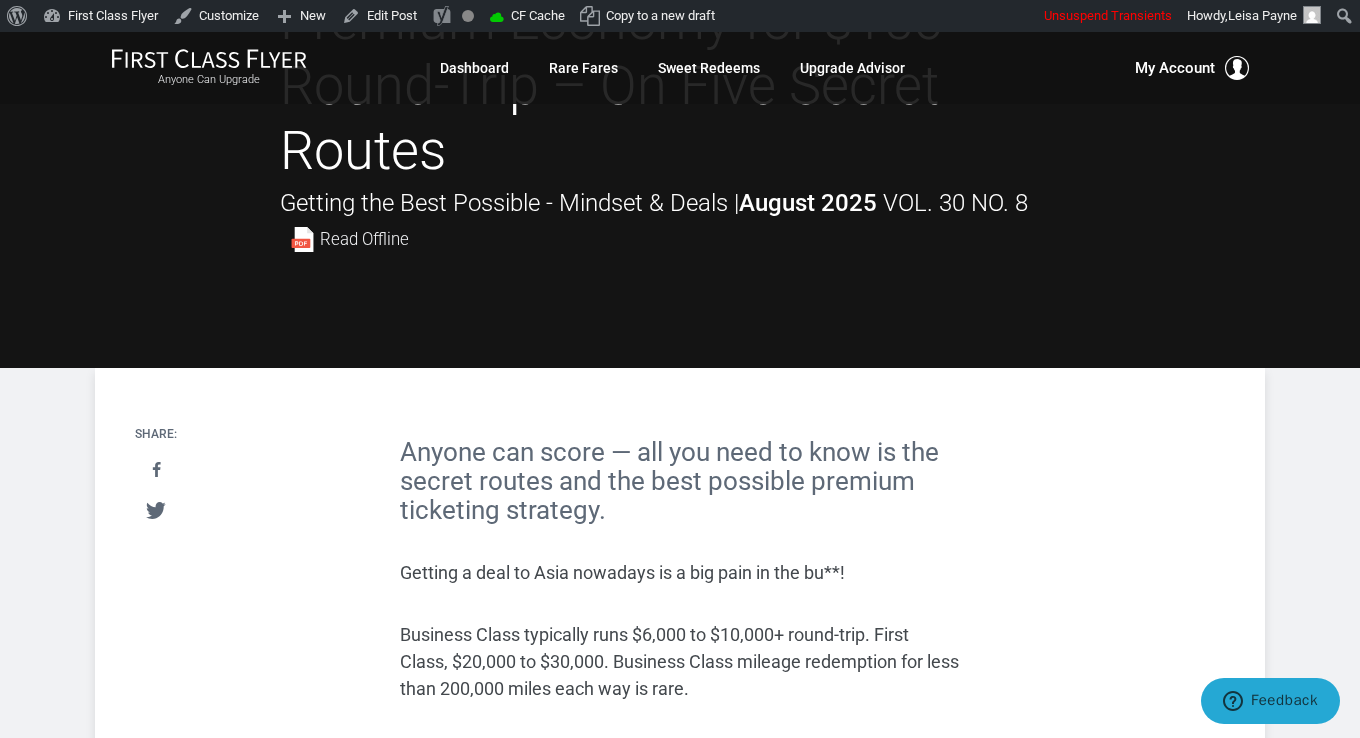 scroll, scrollTop: 122, scrollLeft: 0, axis: vertical 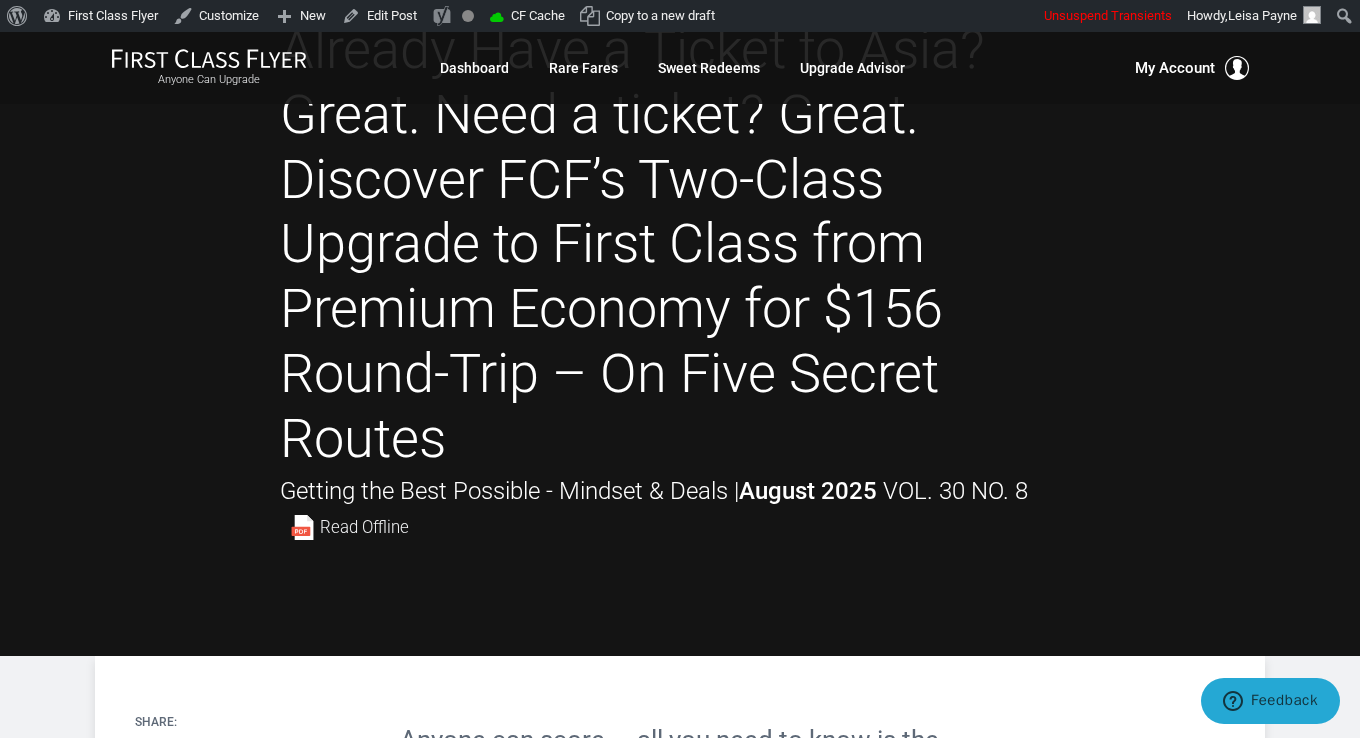 click on "Already Have a Ticket to Asia? Great. Need a ticket? Great. Discover FCF’s Two-Class Upgrade to First Class from Premium Economy for $156 Round-Trip – On Five Secret Routes" at bounding box center (680, 245) 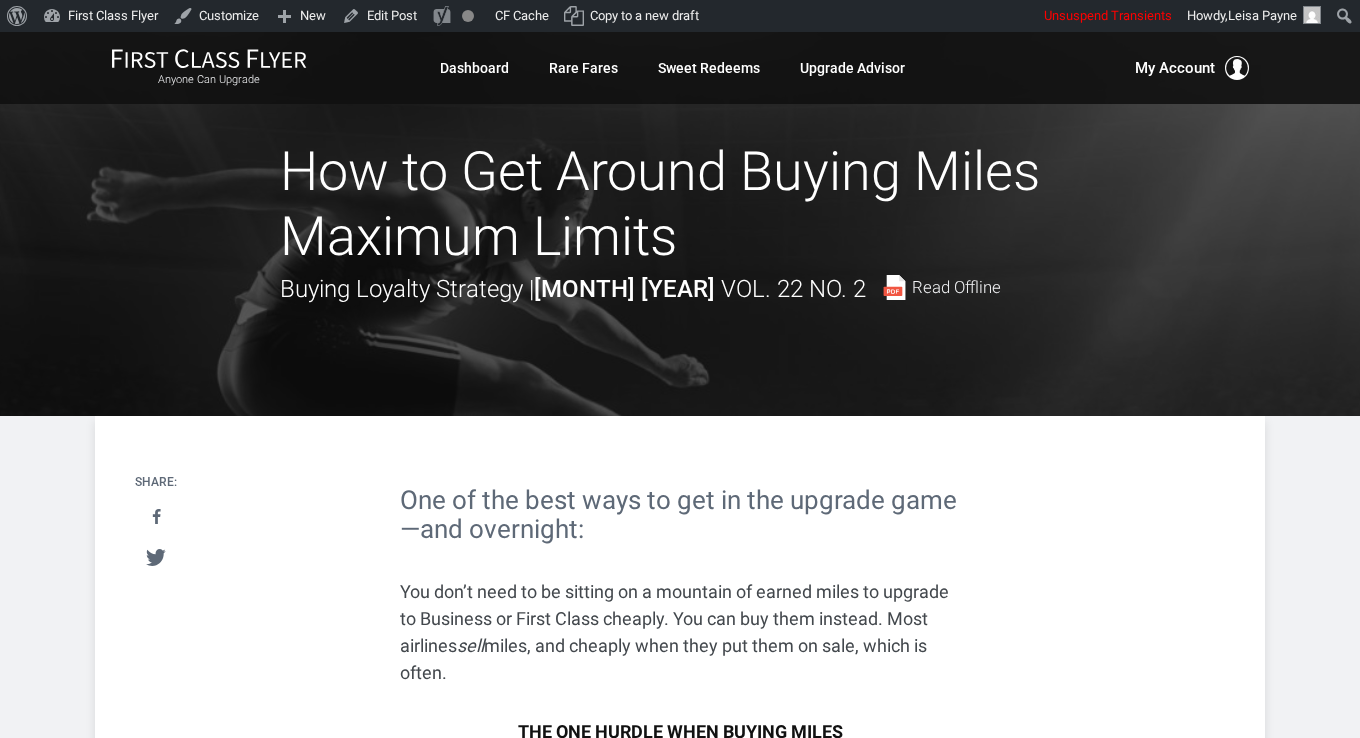 scroll, scrollTop: 0, scrollLeft: 0, axis: both 